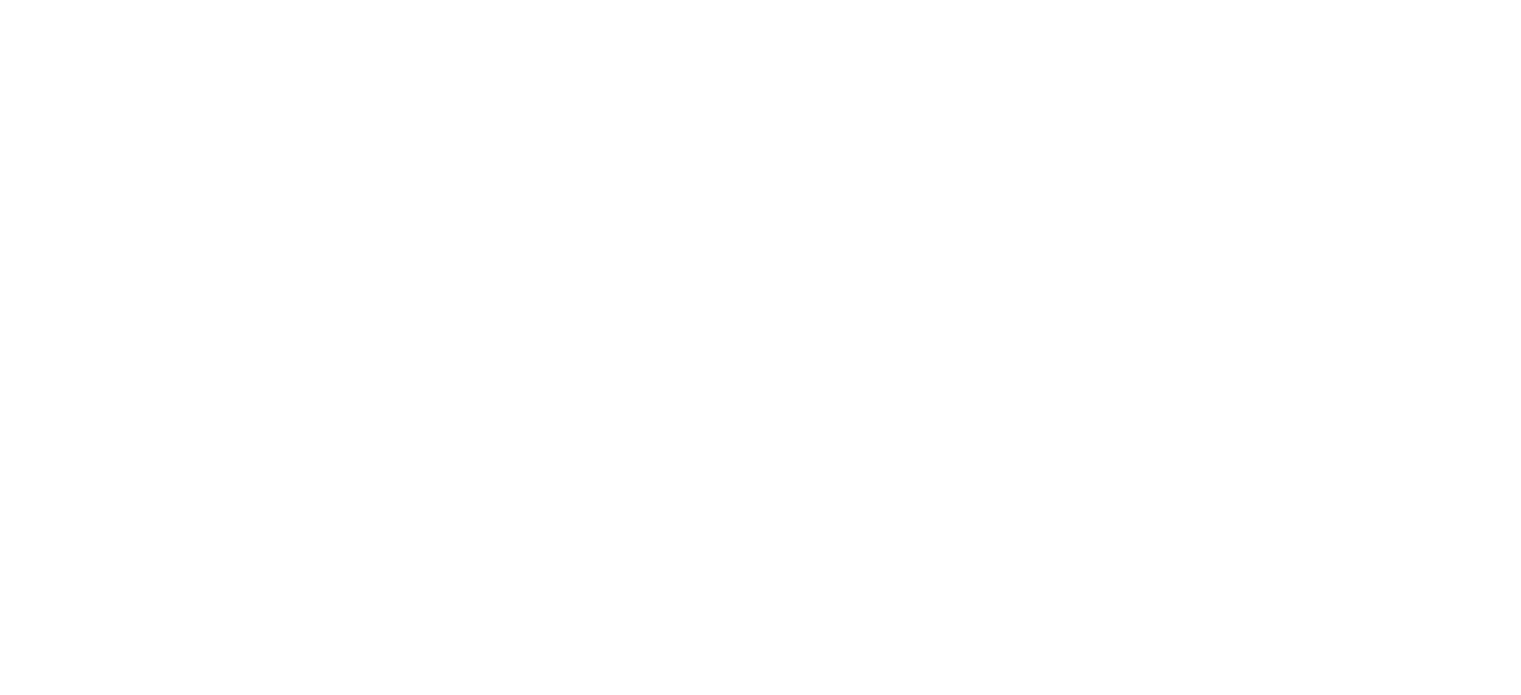 scroll, scrollTop: 0, scrollLeft: 0, axis: both 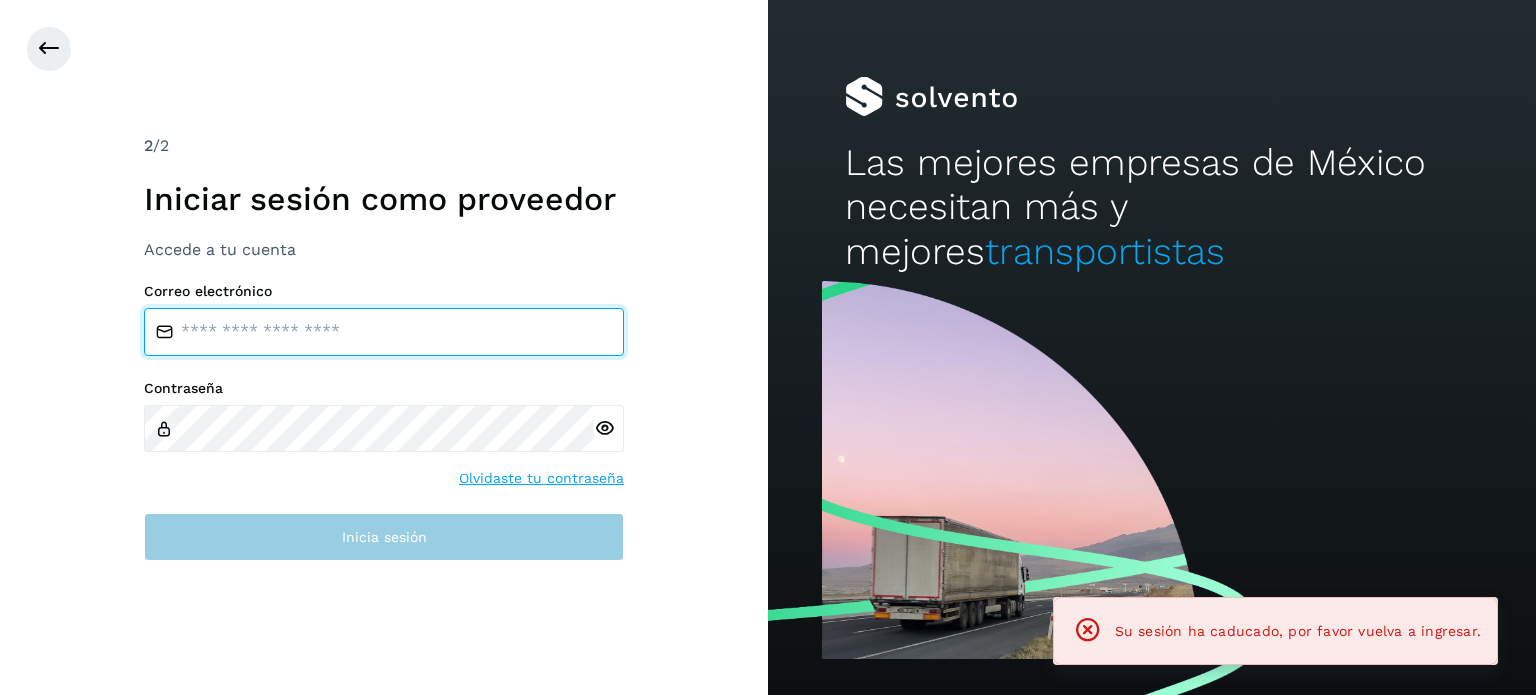 type on "**********" 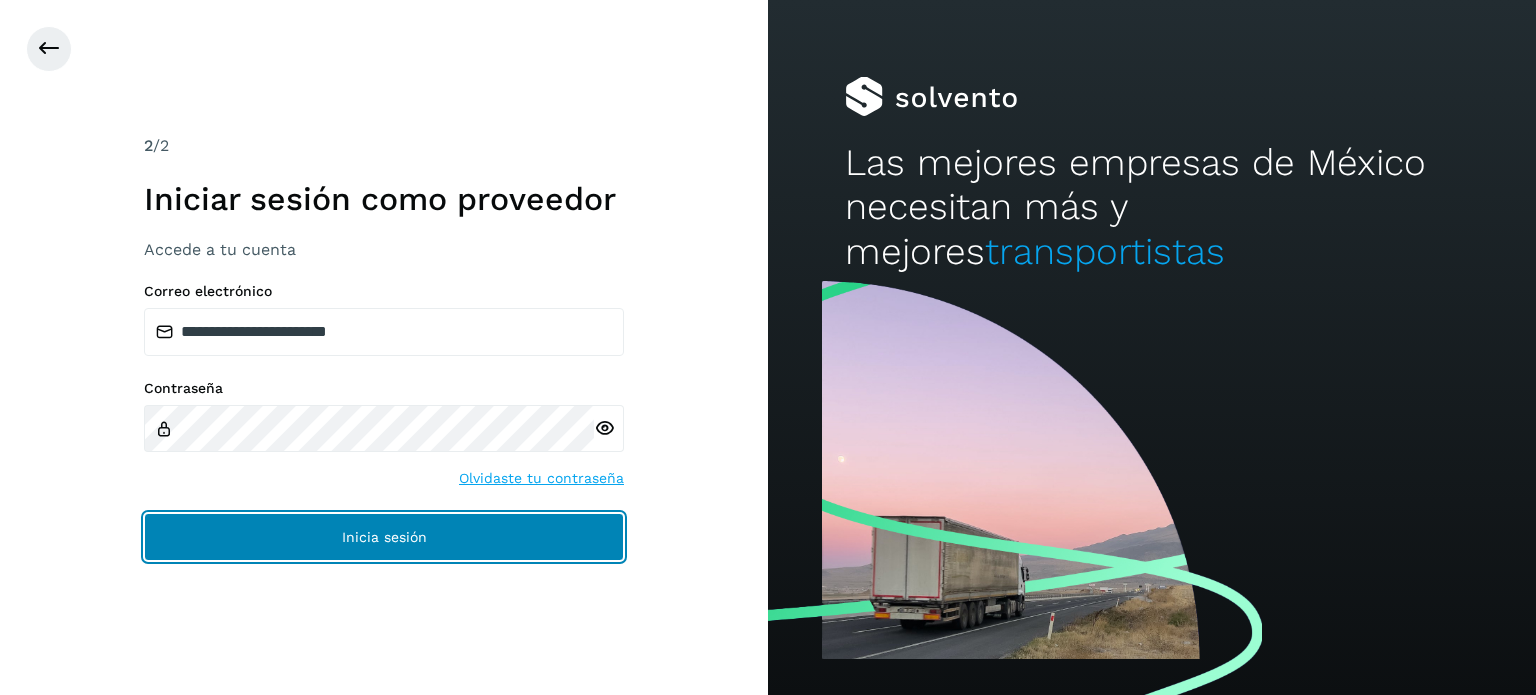 click on "Inicia sesión" at bounding box center [384, 537] 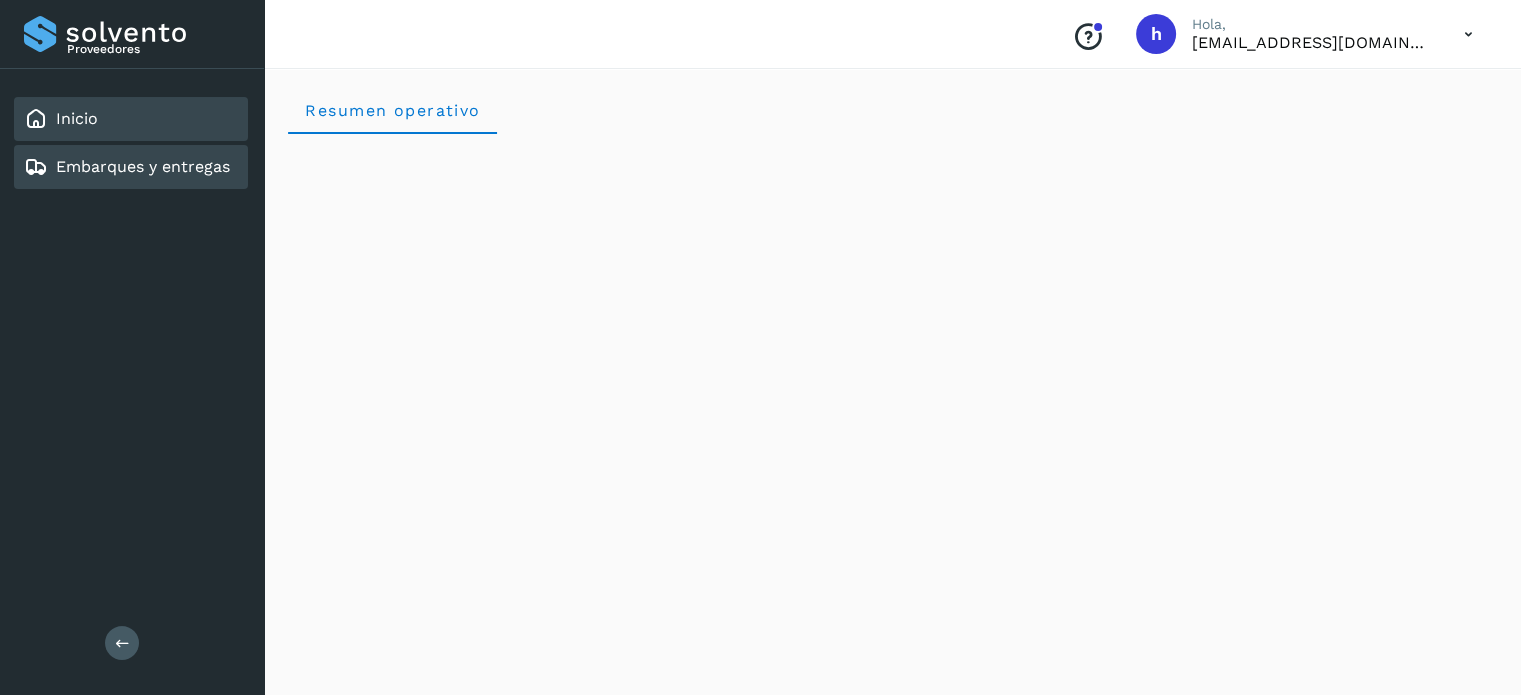 click on "Embarques y entregas" 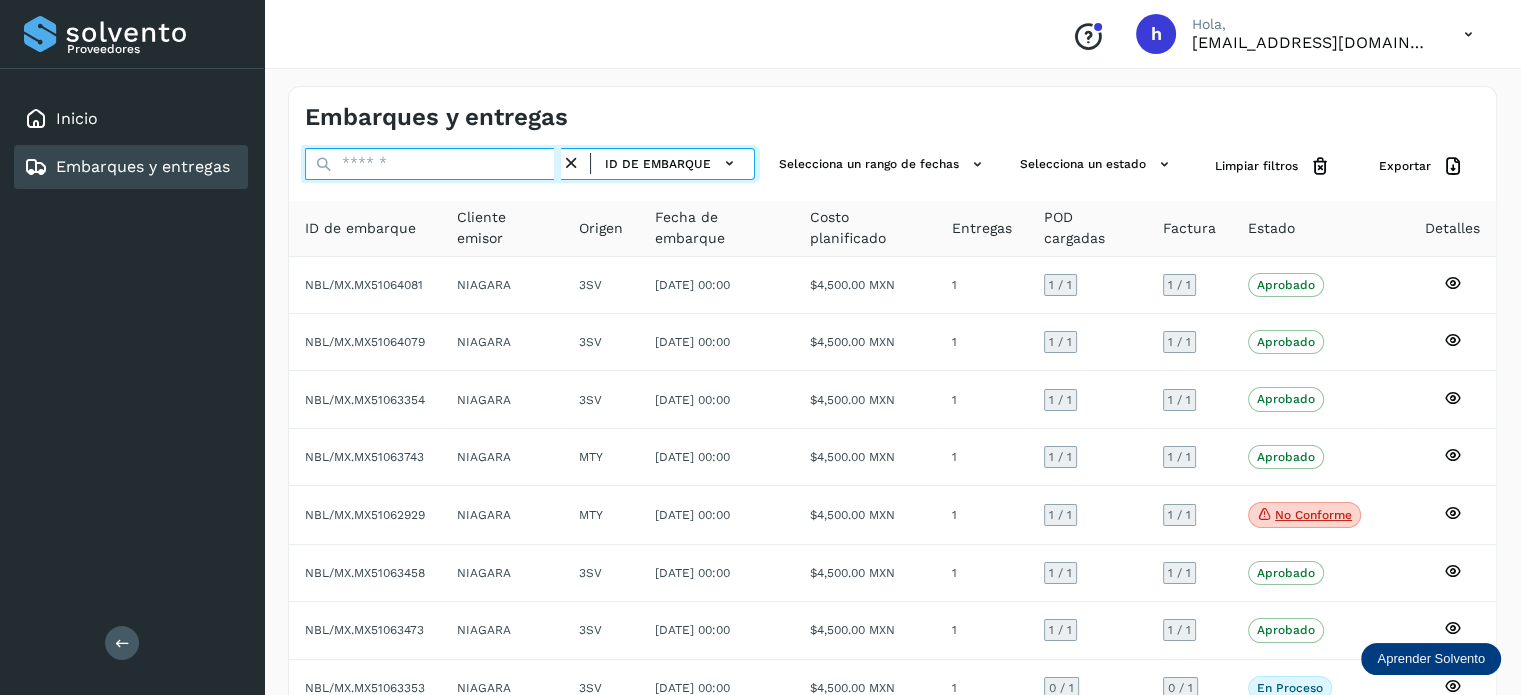 click at bounding box center (433, 164) 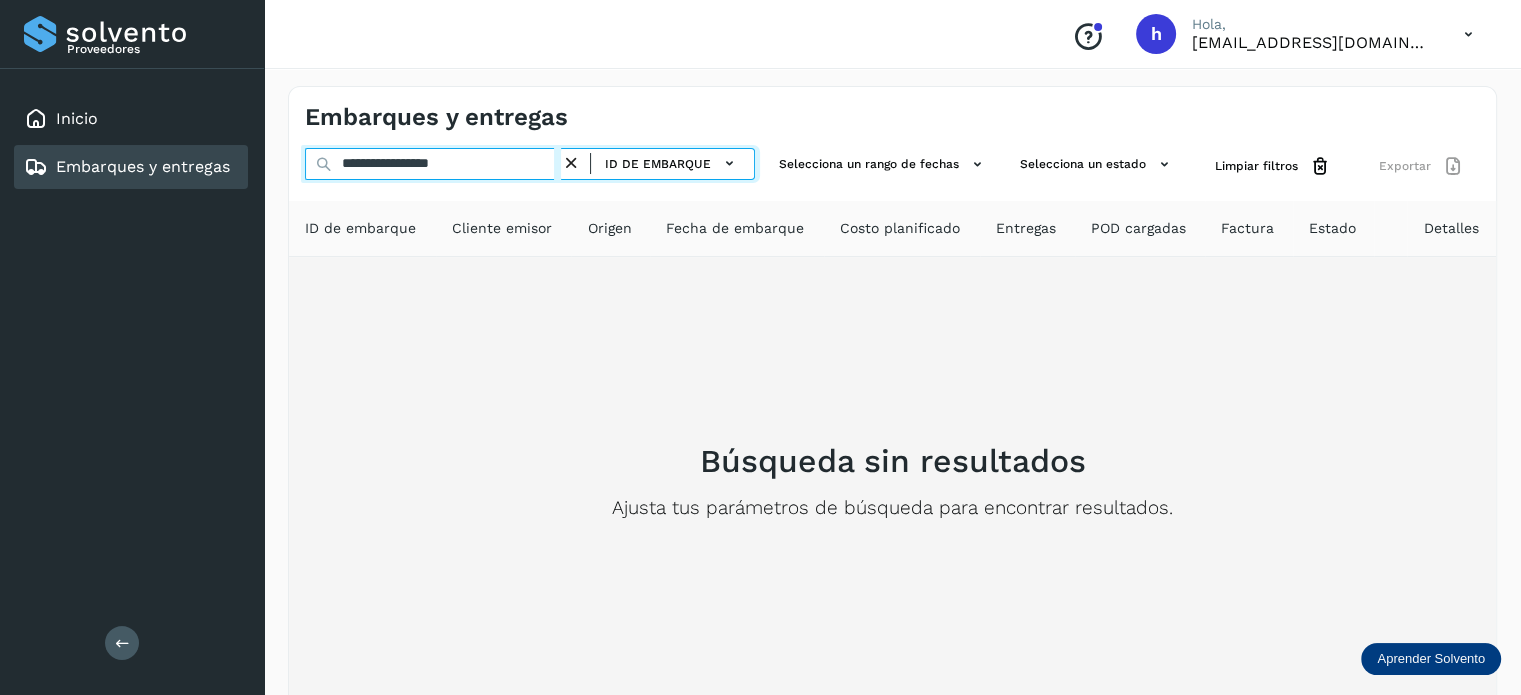 type on "**********" 